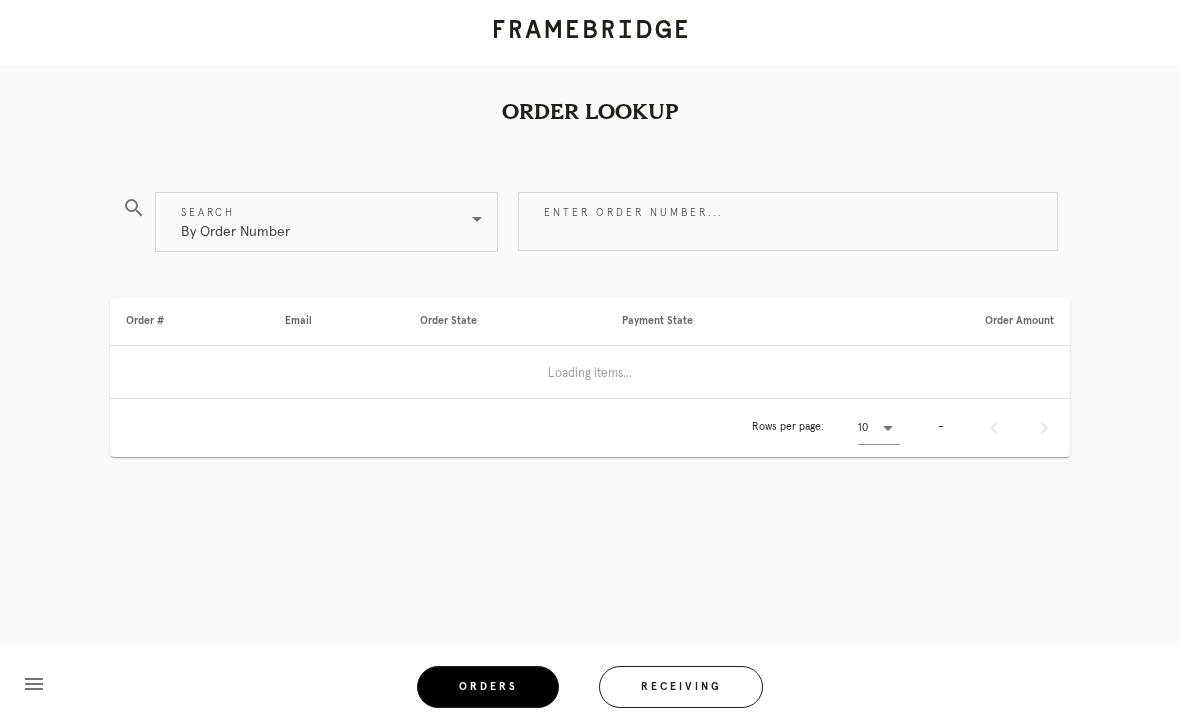 scroll, scrollTop: 0, scrollLeft: 0, axis: both 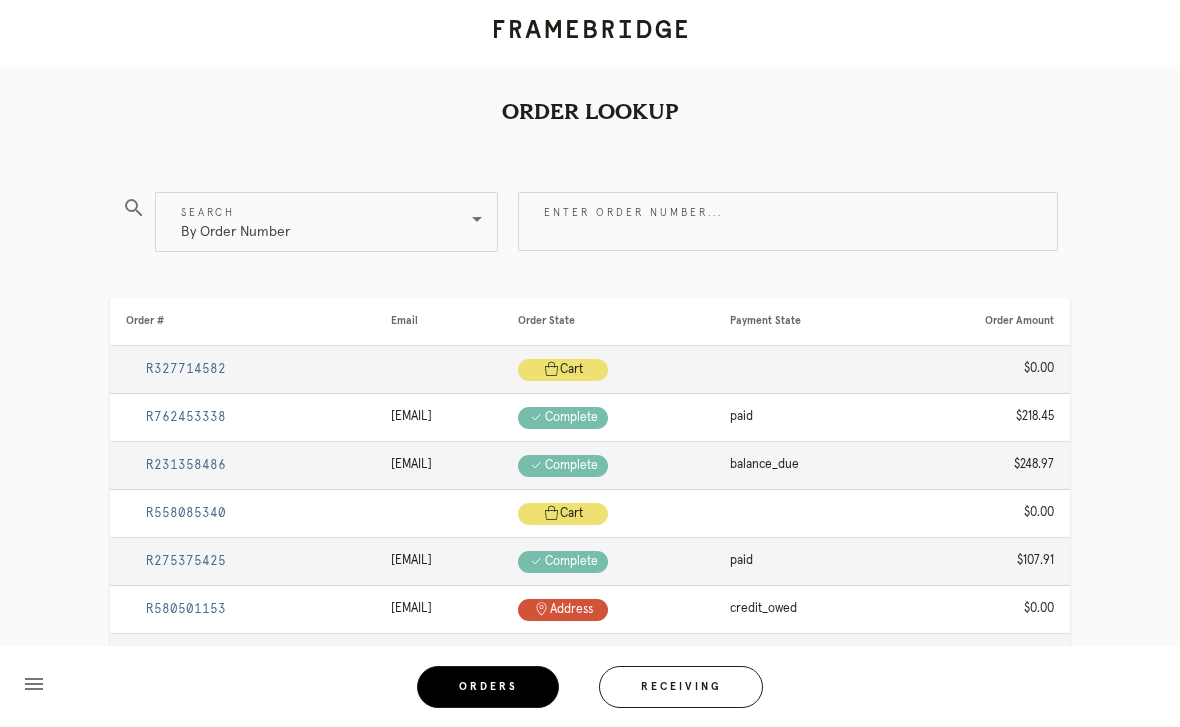 click on "Enter order number..." at bounding box center [788, 221] 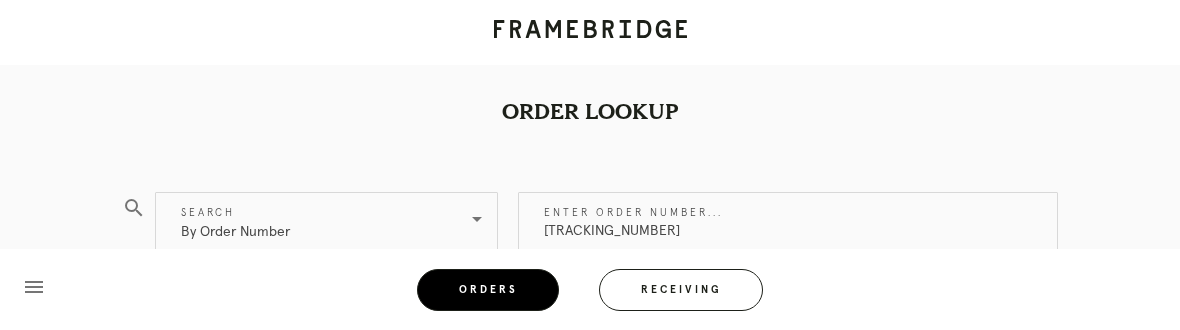 type on "[TRACKING_NUMBER]" 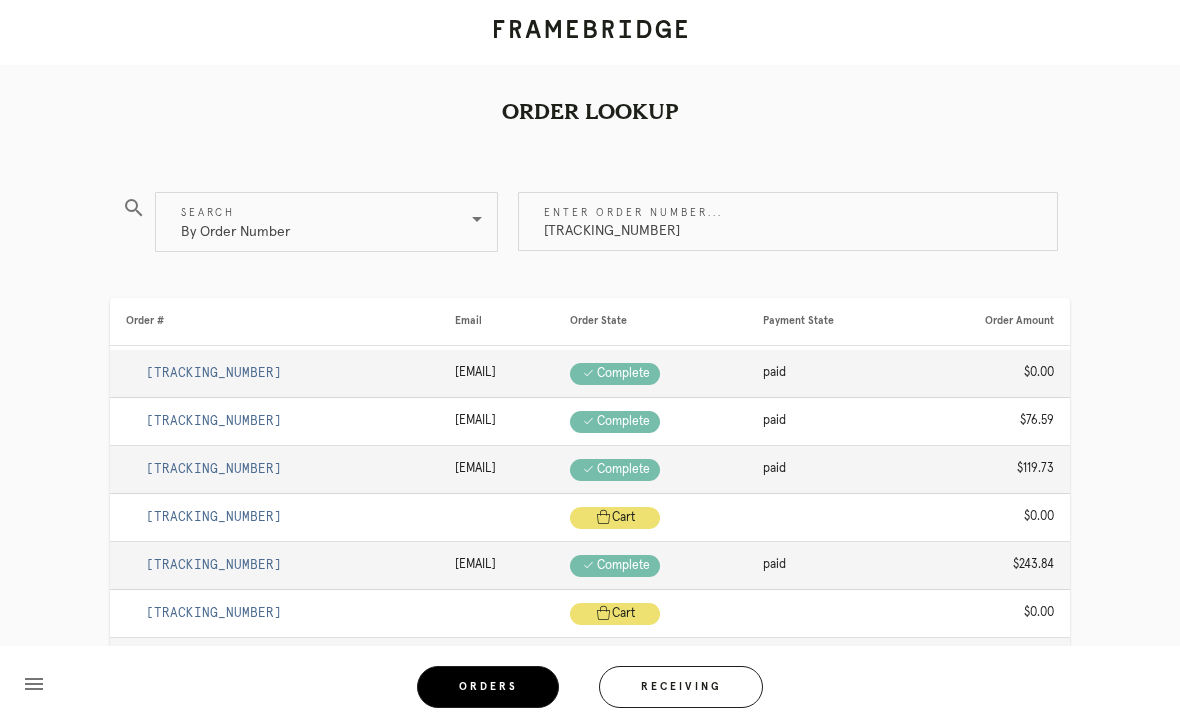 click on "R472634349" at bounding box center [788, 221] 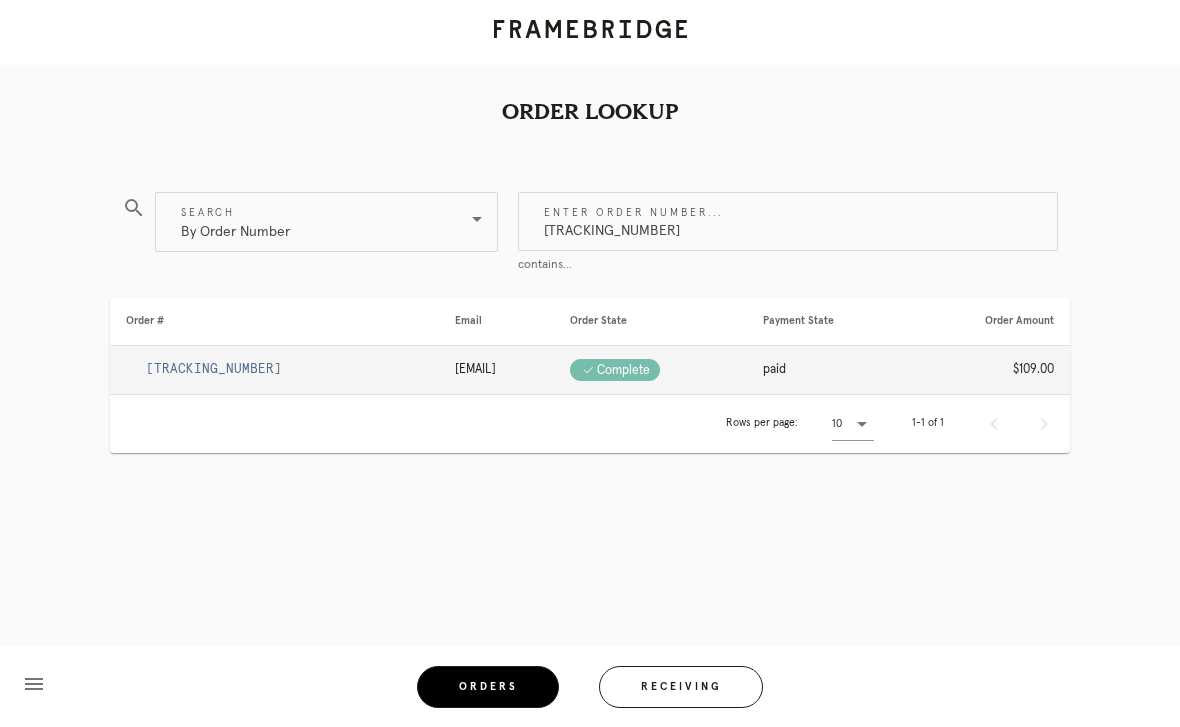 click on "R472634349" at bounding box center (214, 369) 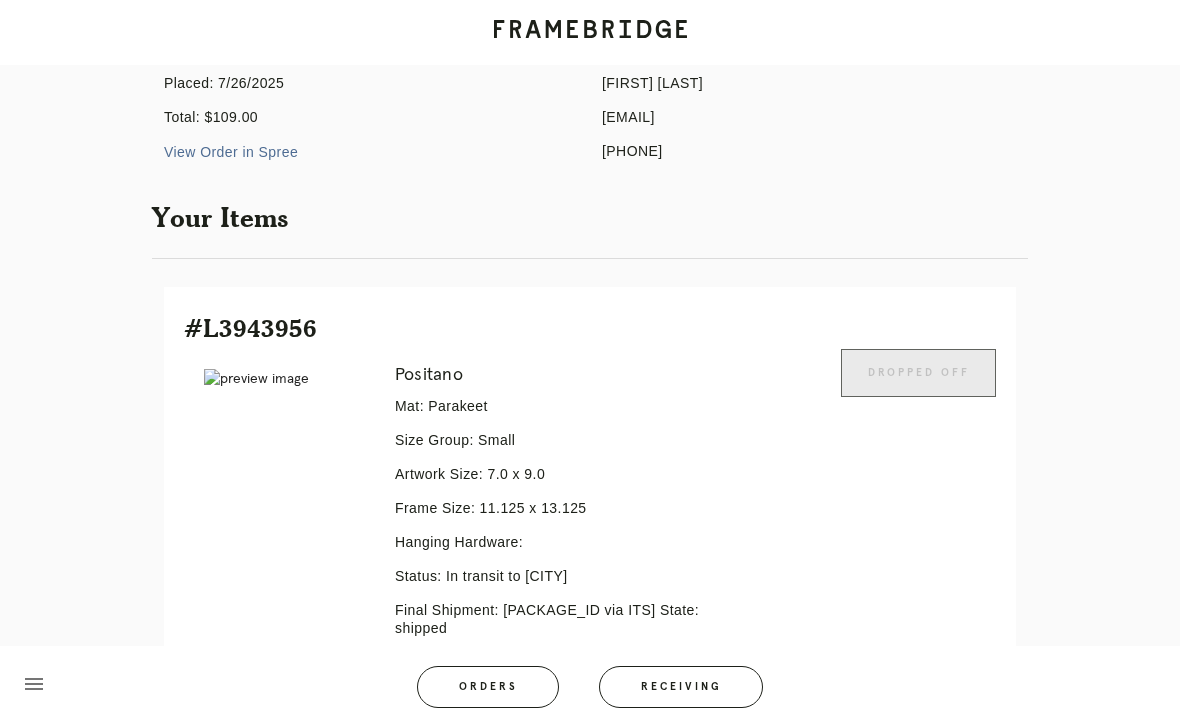 scroll, scrollTop: 397, scrollLeft: 0, axis: vertical 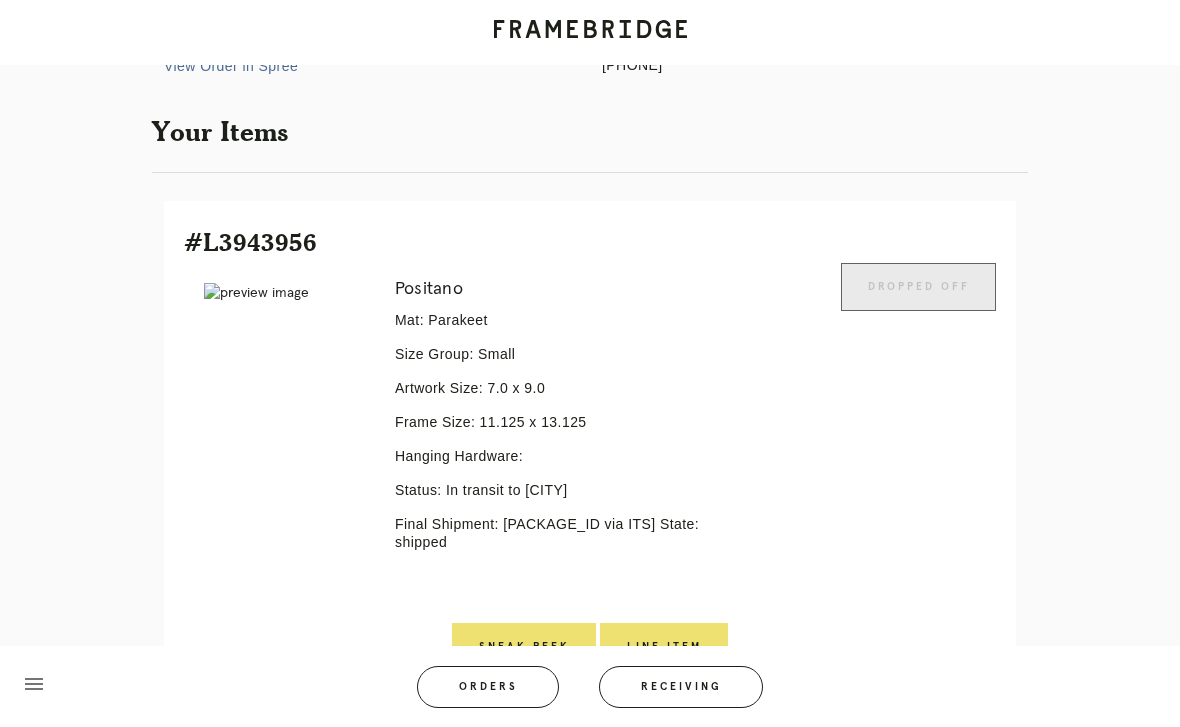 click on "Final Shipment:
[P528124275257688 via ITS] State: shipped" at bounding box center [556, 533] 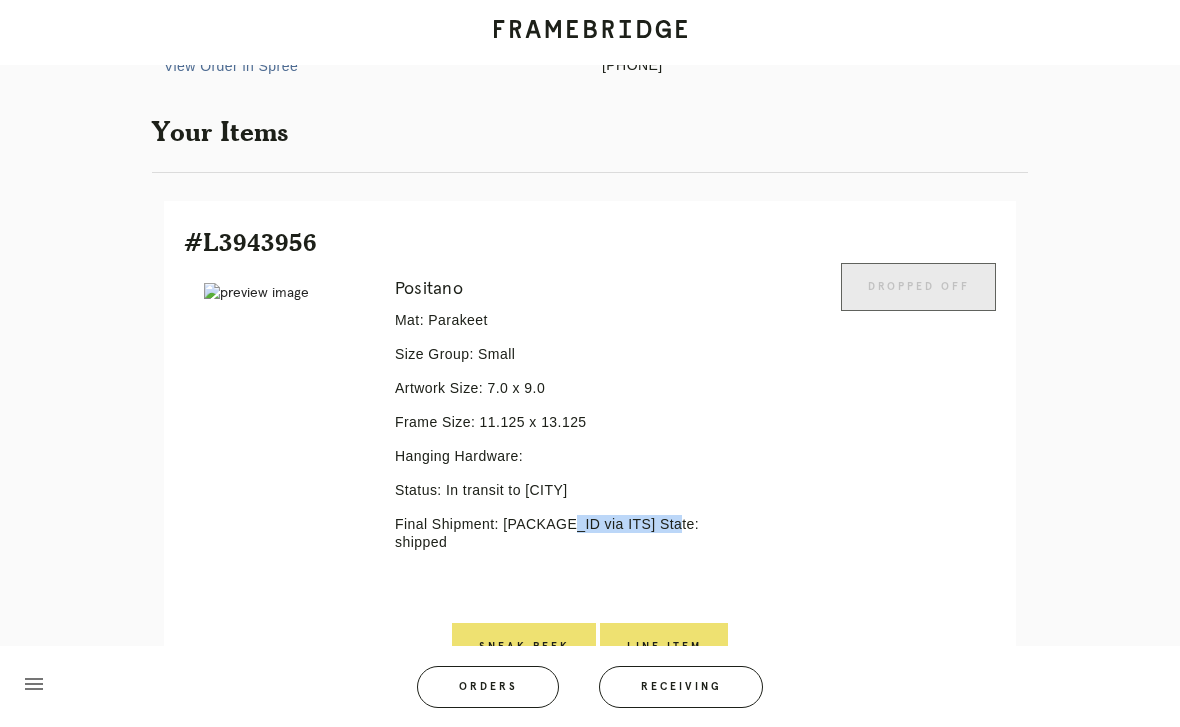 copy on "P528124275257688" 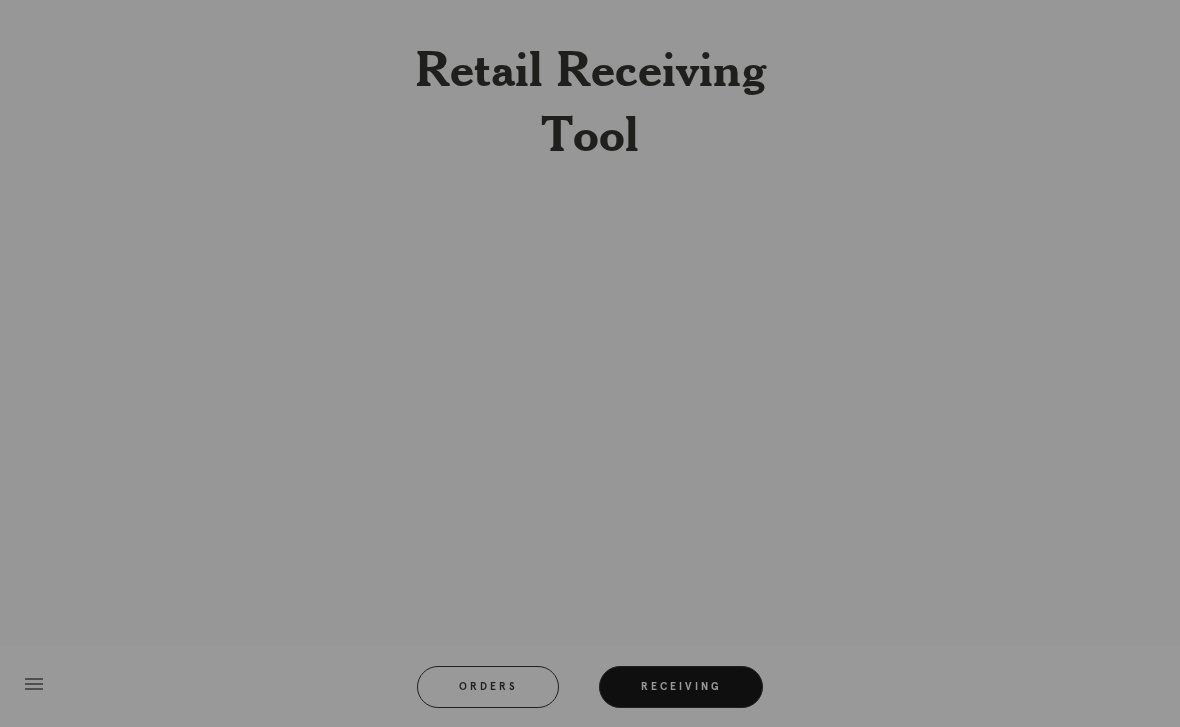 scroll, scrollTop: 0, scrollLeft: 0, axis: both 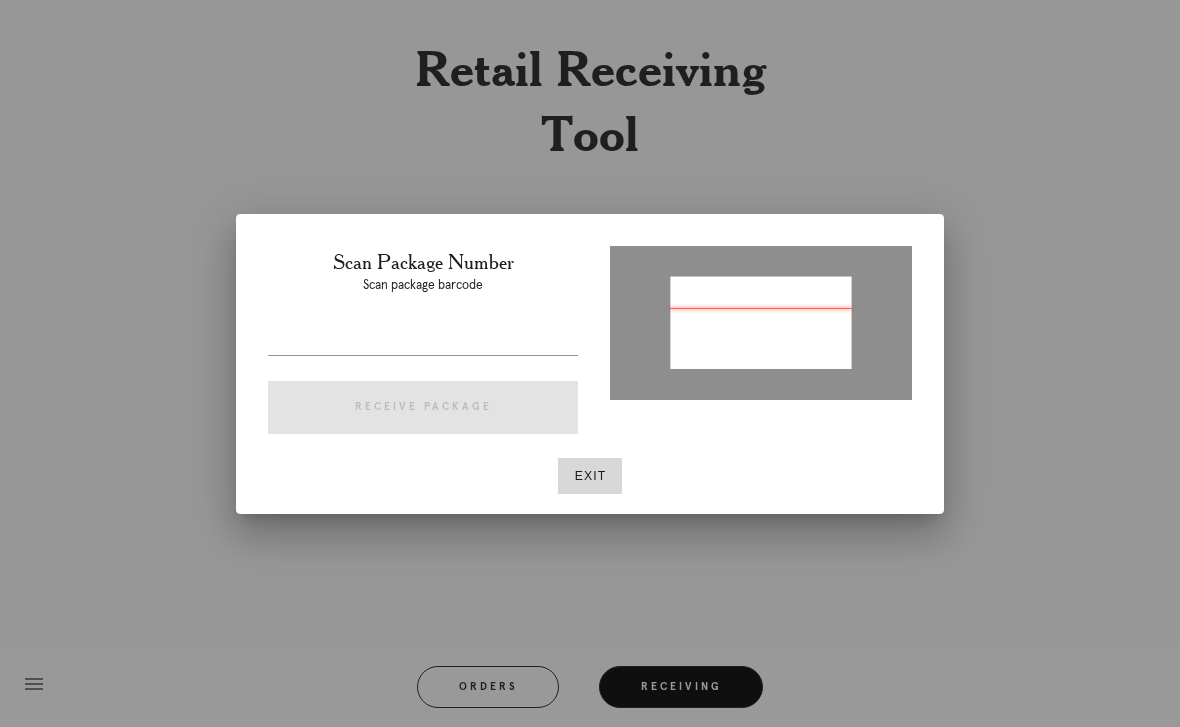 click at bounding box center (423, 339) 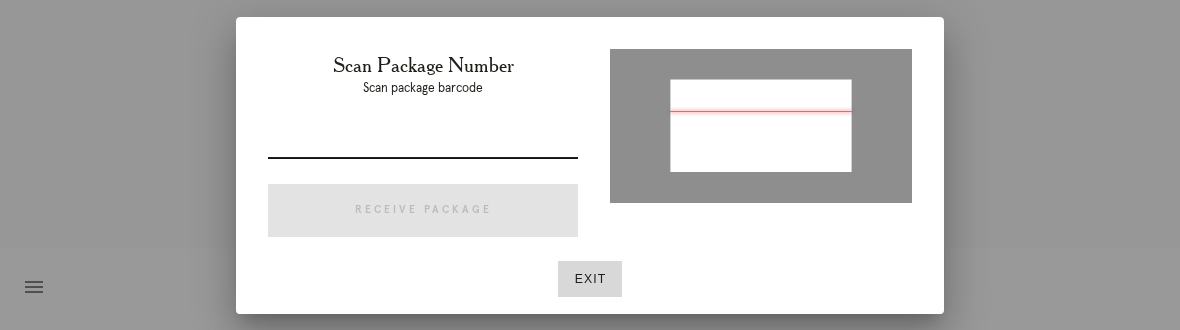 click at bounding box center (423, 142) 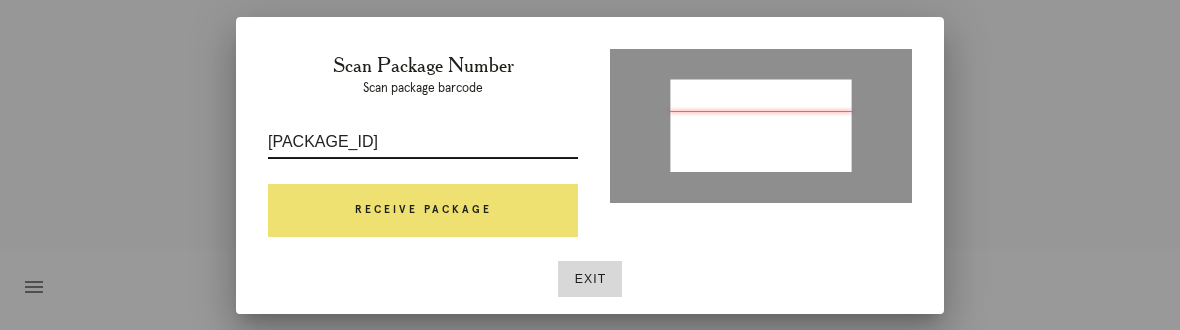 type on "P528124275257688" 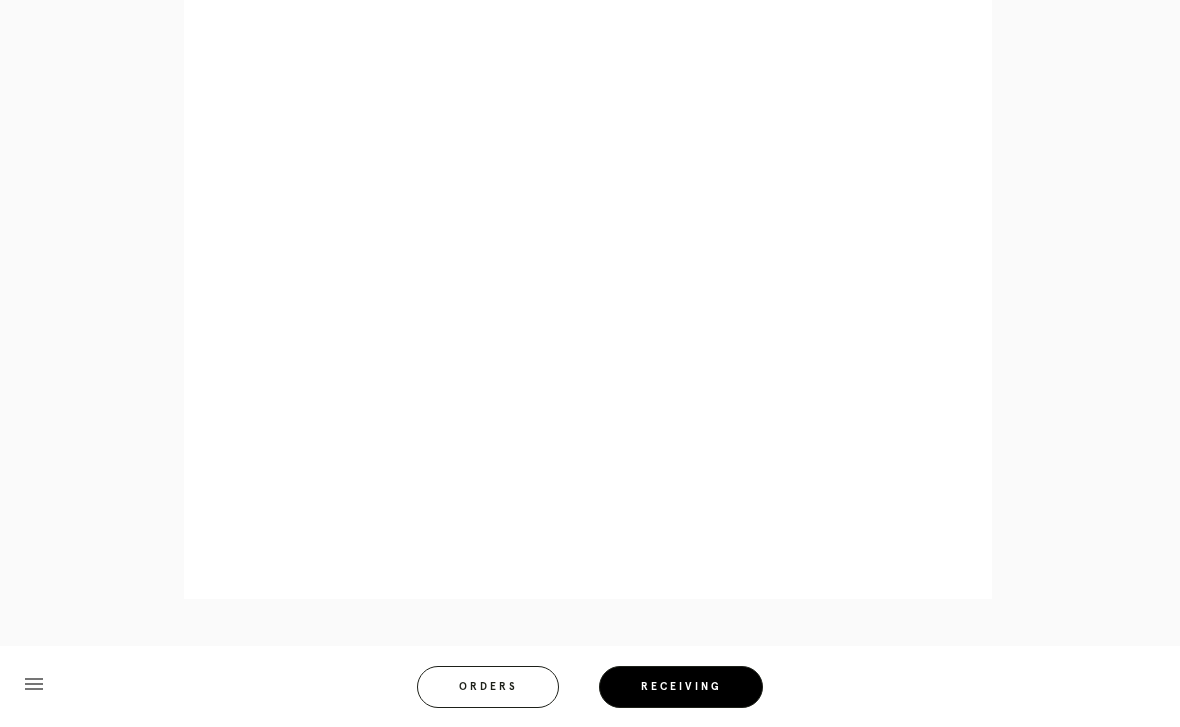 scroll, scrollTop: 999, scrollLeft: 0, axis: vertical 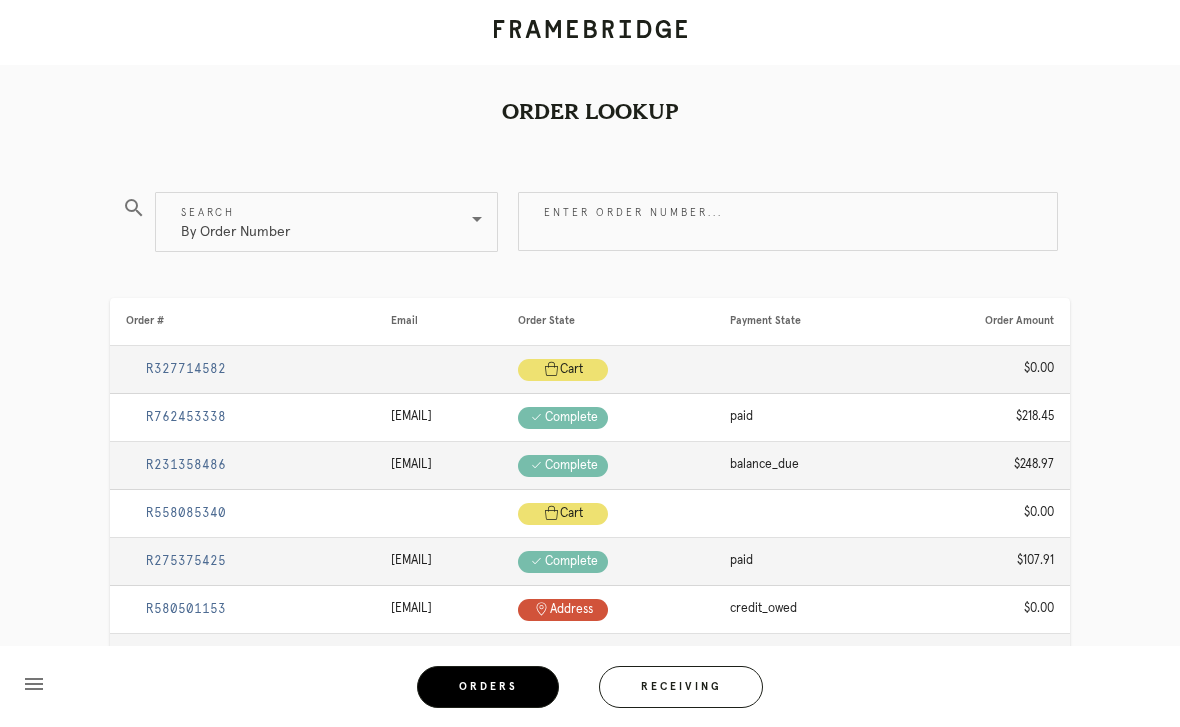 click on "Receiving" at bounding box center [681, 687] 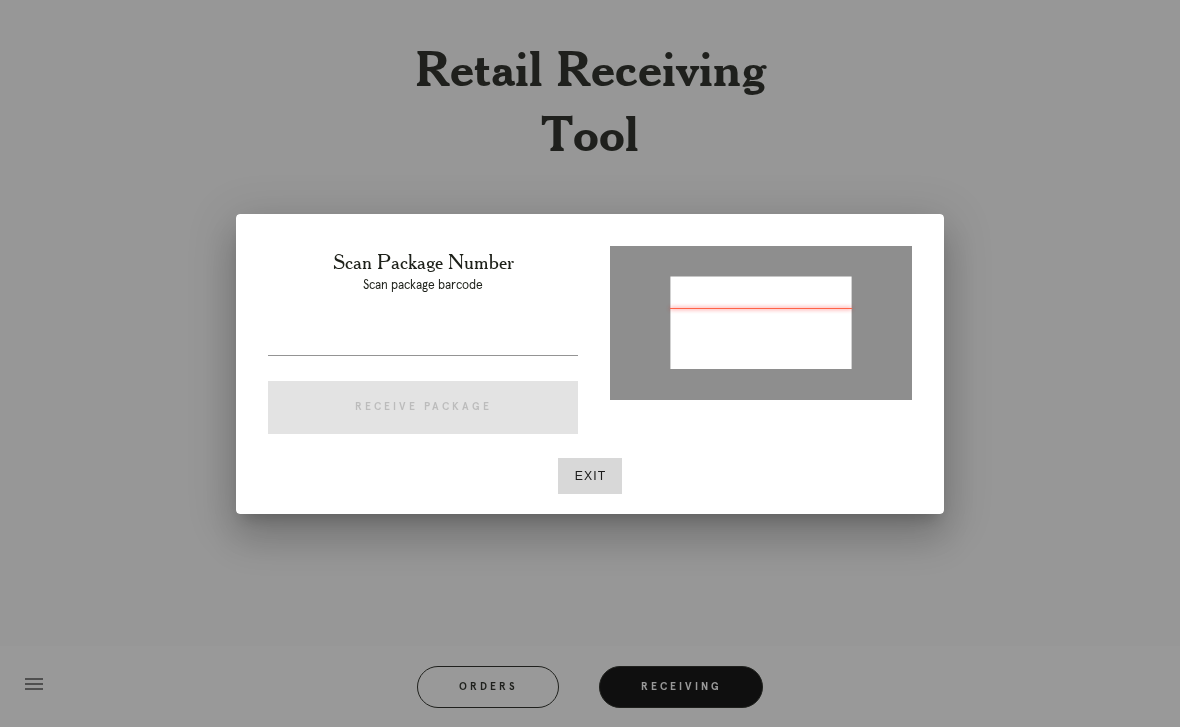 type on "P436022518988144" 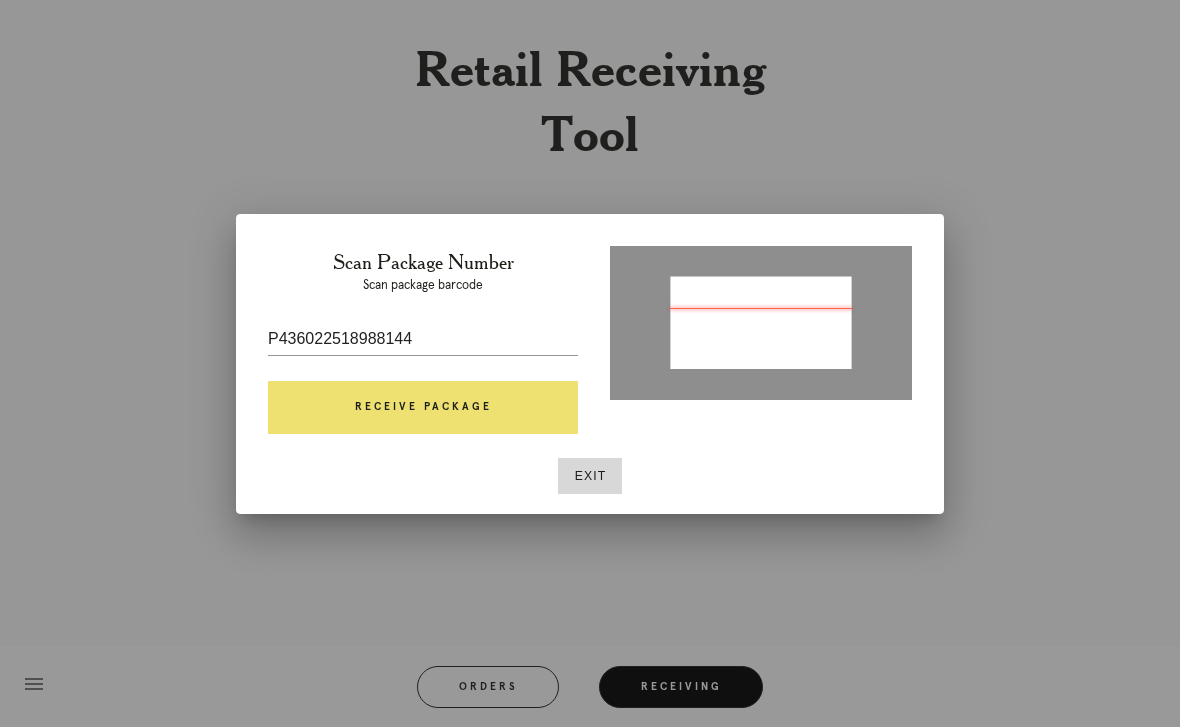 click on "Receive Package" at bounding box center (423, 408) 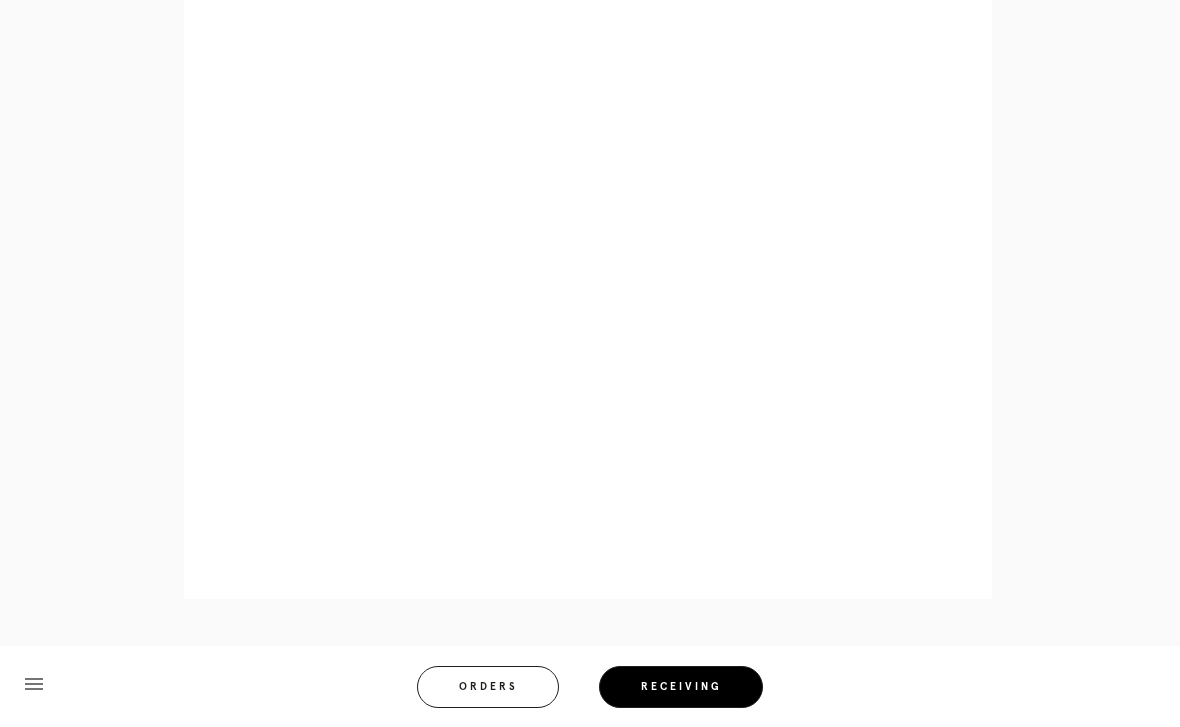 scroll, scrollTop: 981, scrollLeft: 0, axis: vertical 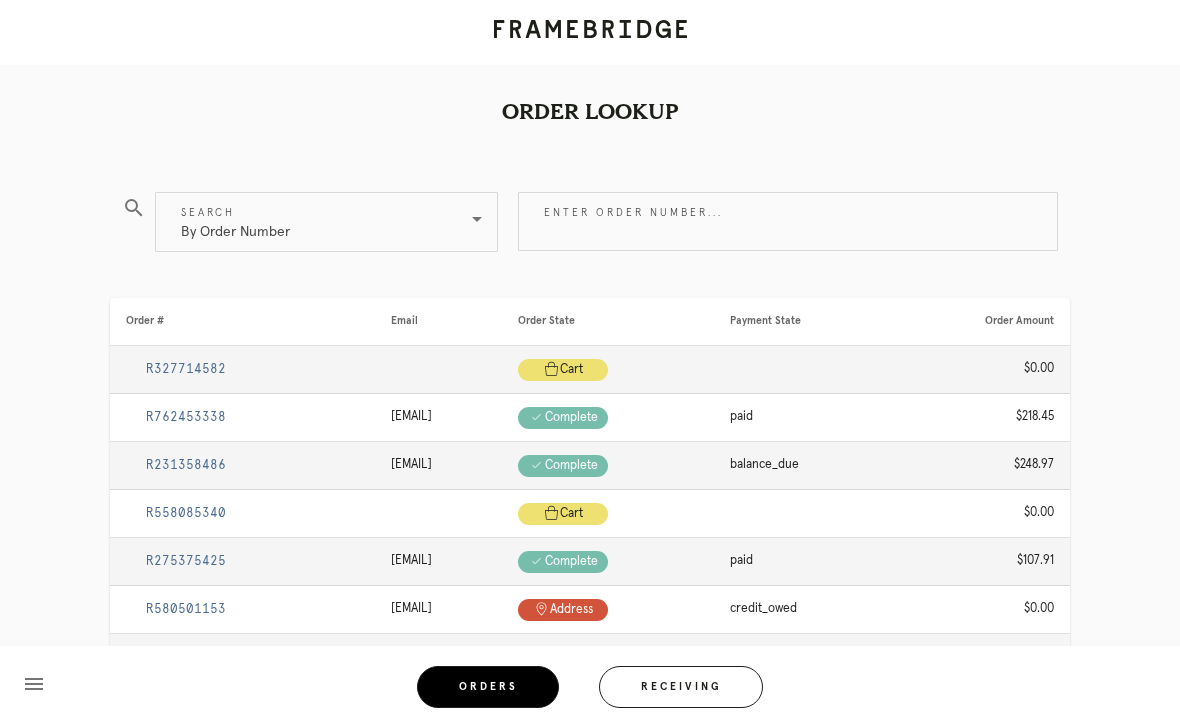 click on "Enter order number..." at bounding box center [788, 221] 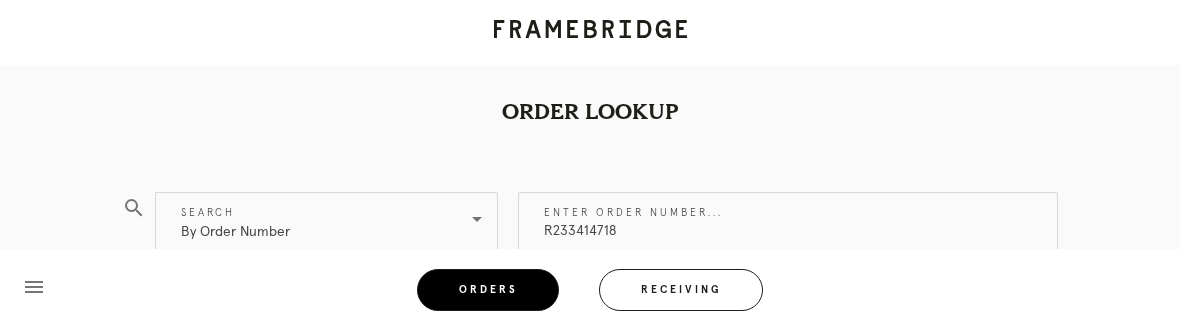 type on "R233414718" 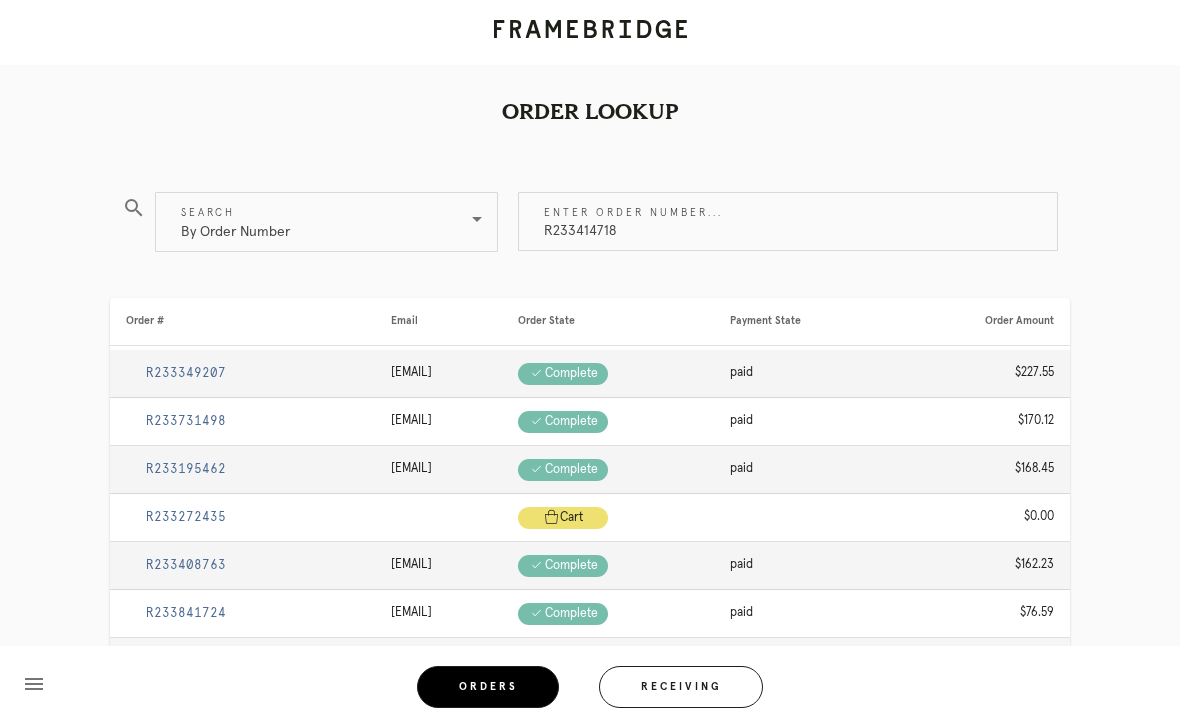 click on "R233414718" at bounding box center [788, 221] 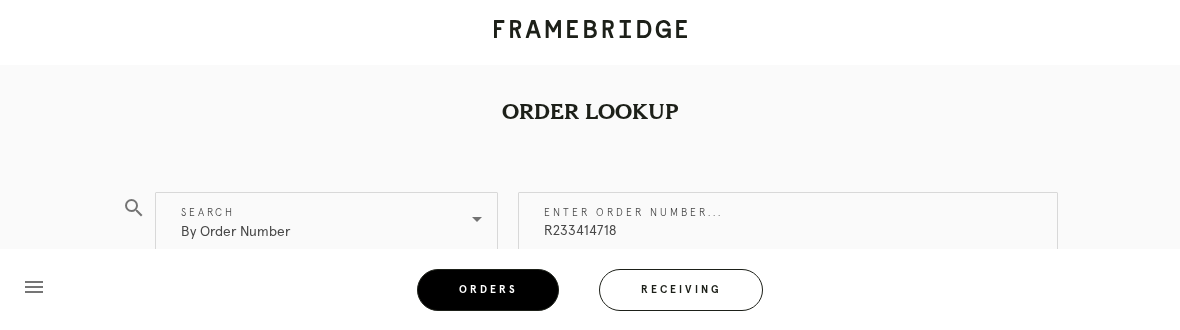 click on "R233414718" at bounding box center (788, 221) 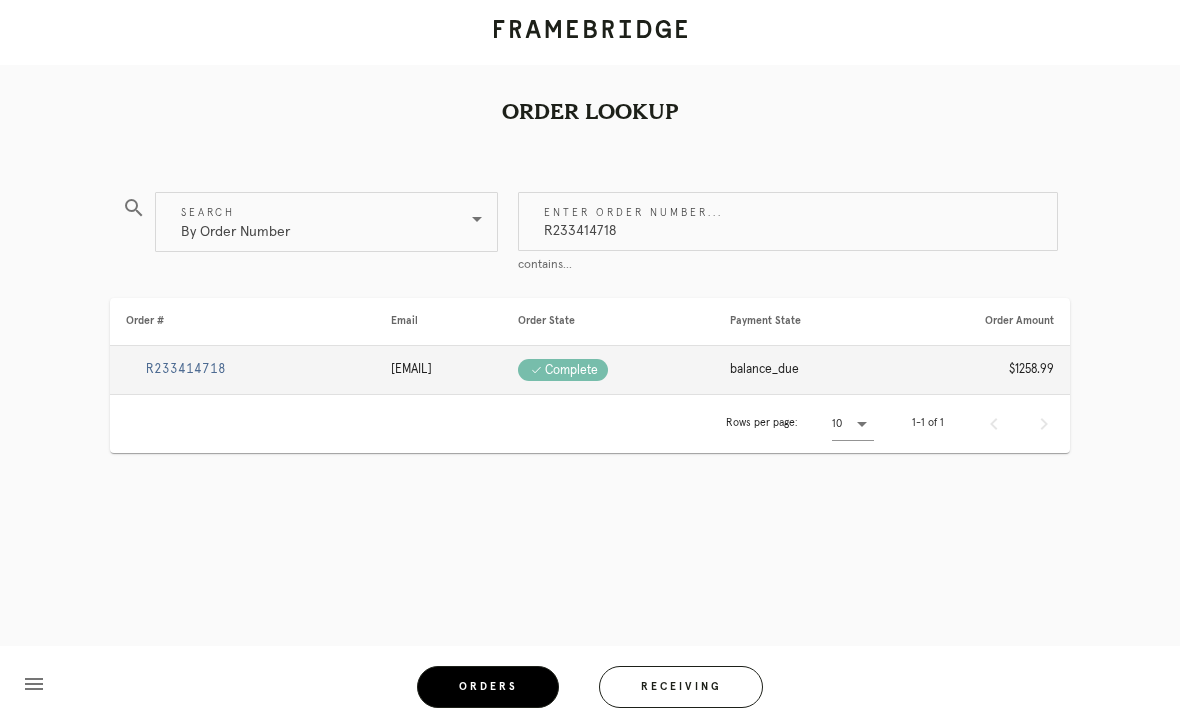 click on "R233414718" at bounding box center (186, 369) 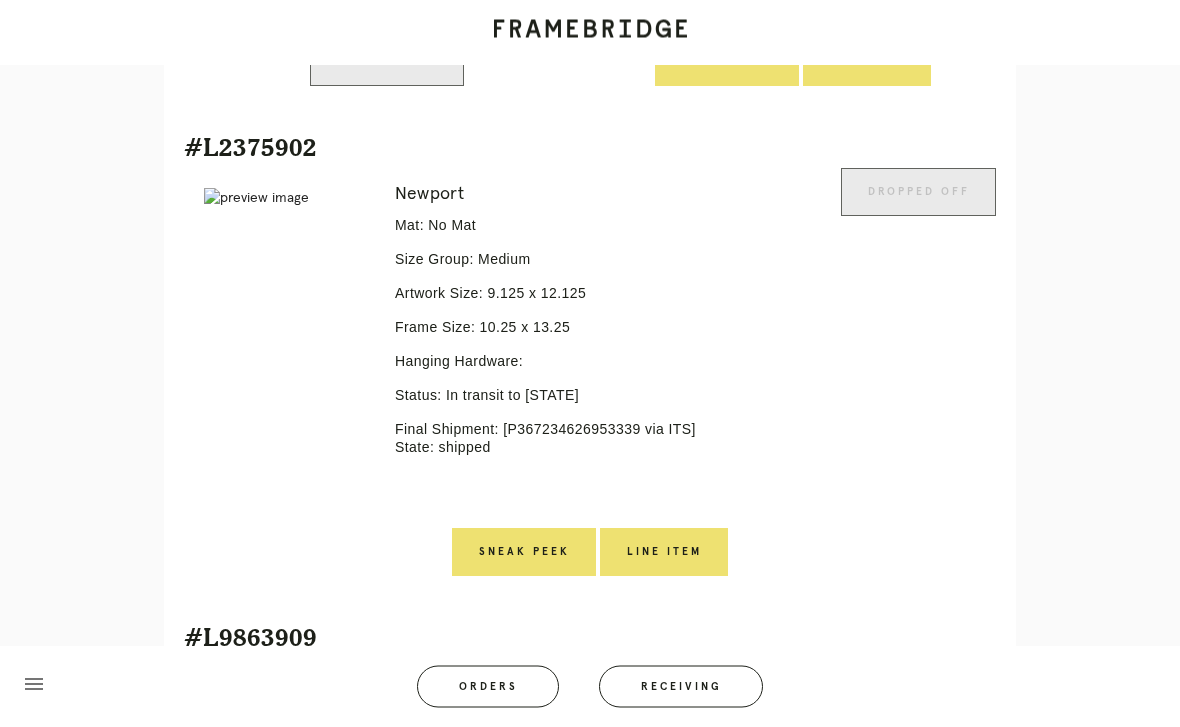 scroll, scrollTop: 2523, scrollLeft: 0, axis: vertical 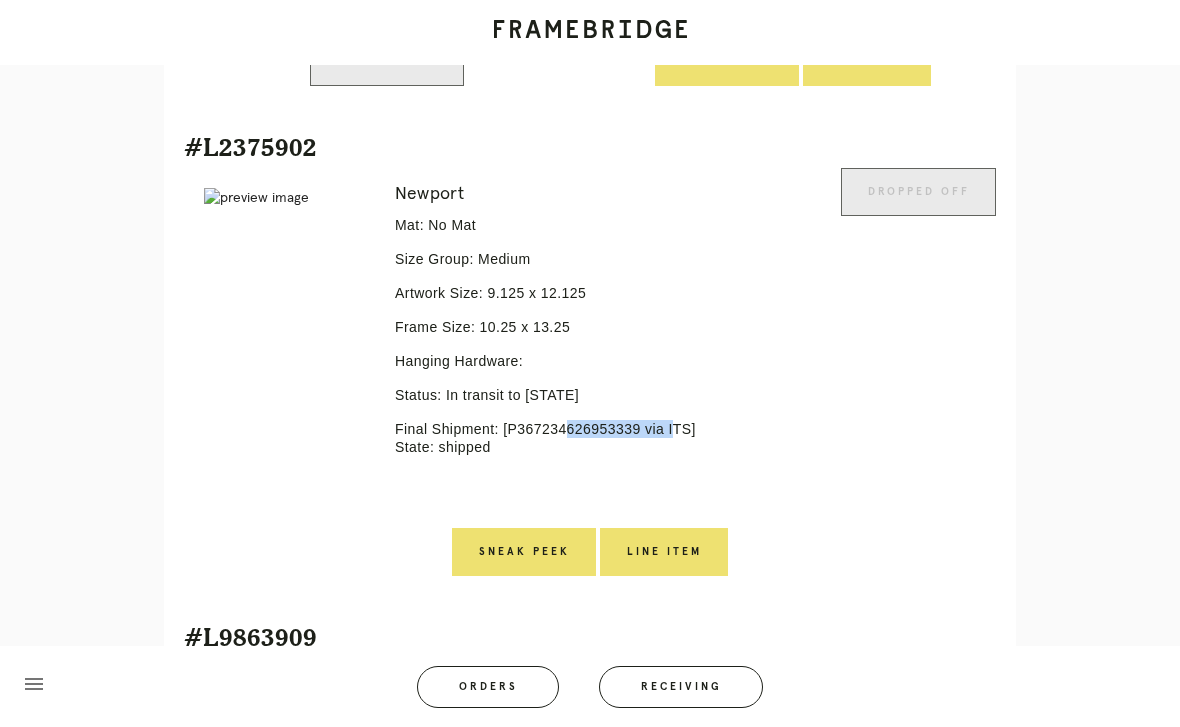 click on "Receiving" at bounding box center [681, 687] 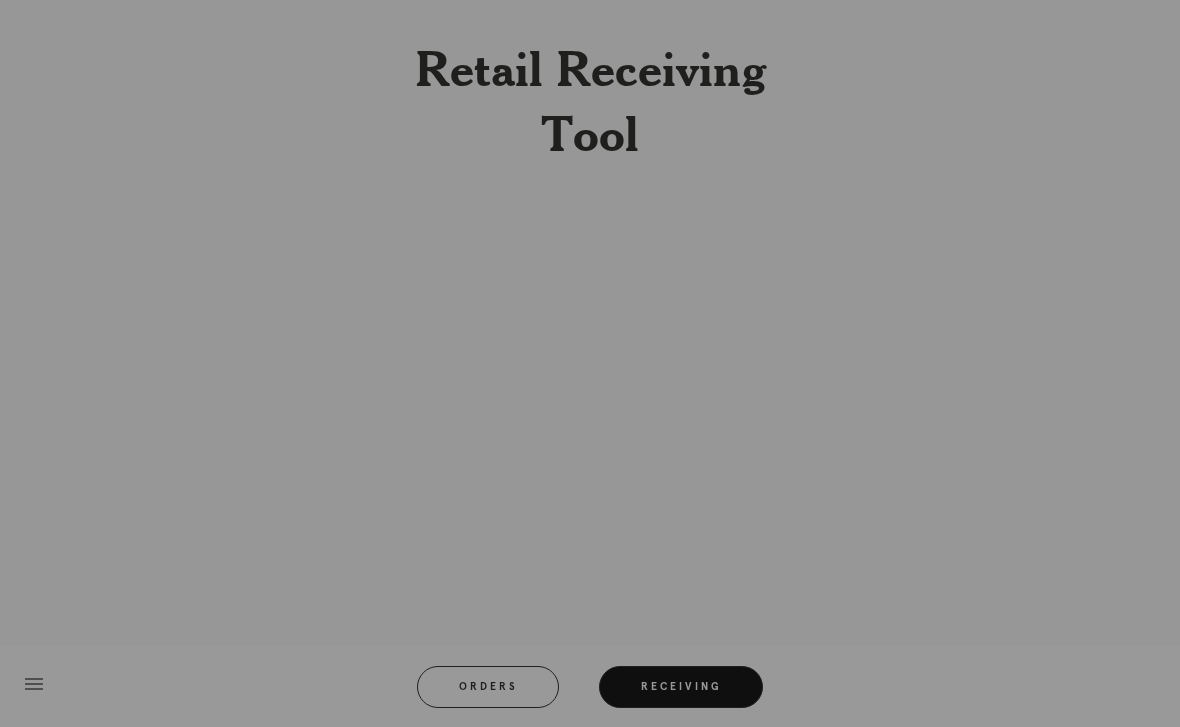 scroll, scrollTop: 0, scrollLeft: 0, axis: both 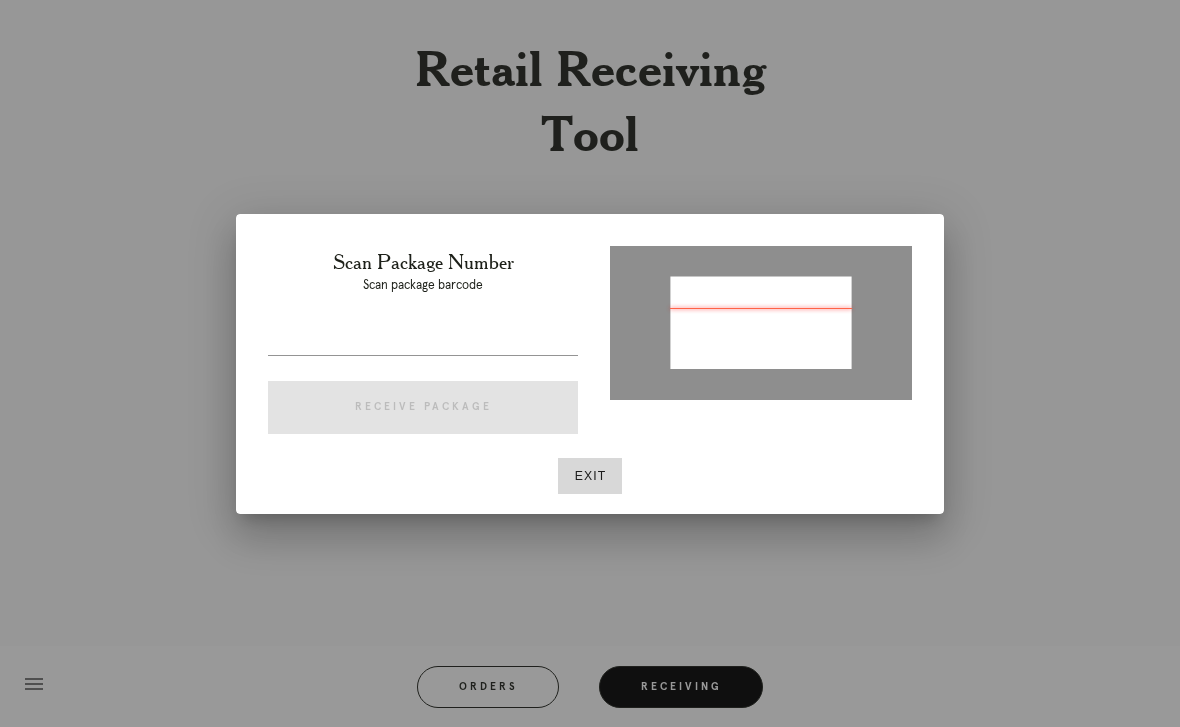 click at bounding box center (423, 339) 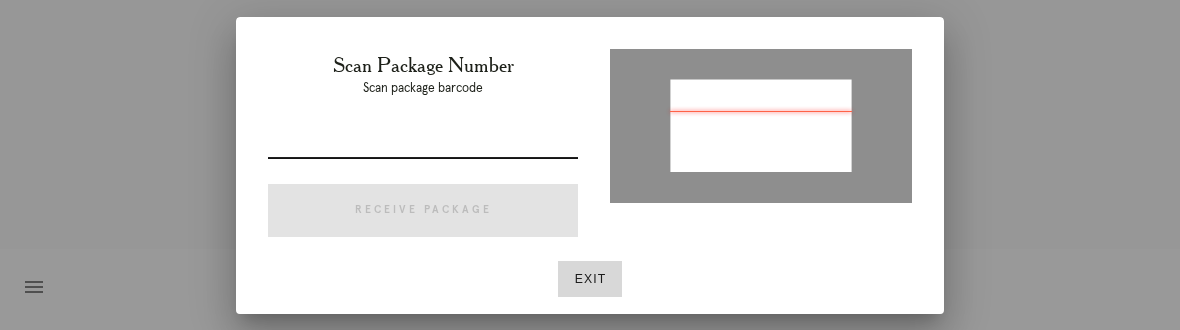 click at bounding box center [423, 142] 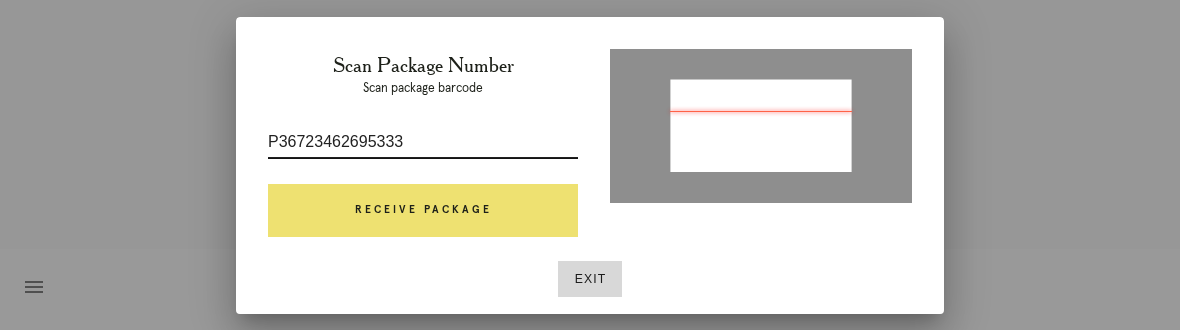 type on "P36723462695333" 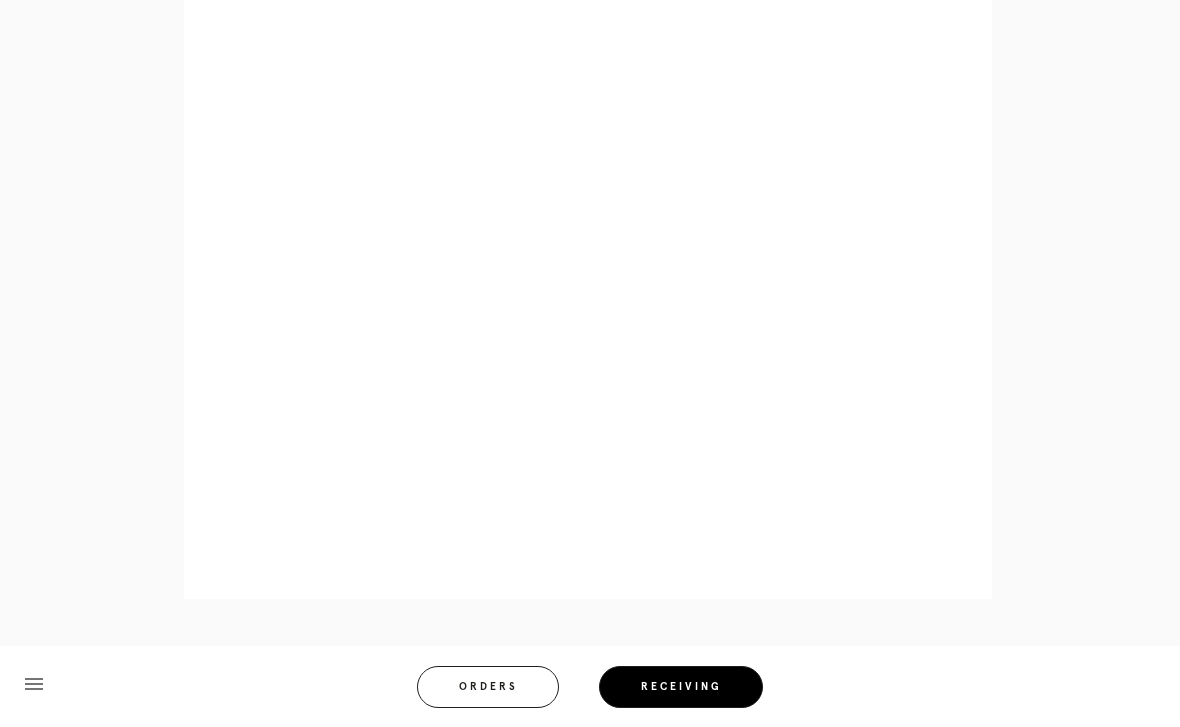 scroll, scrollTop: 929, scrollLeft: 0, axis: vertical 